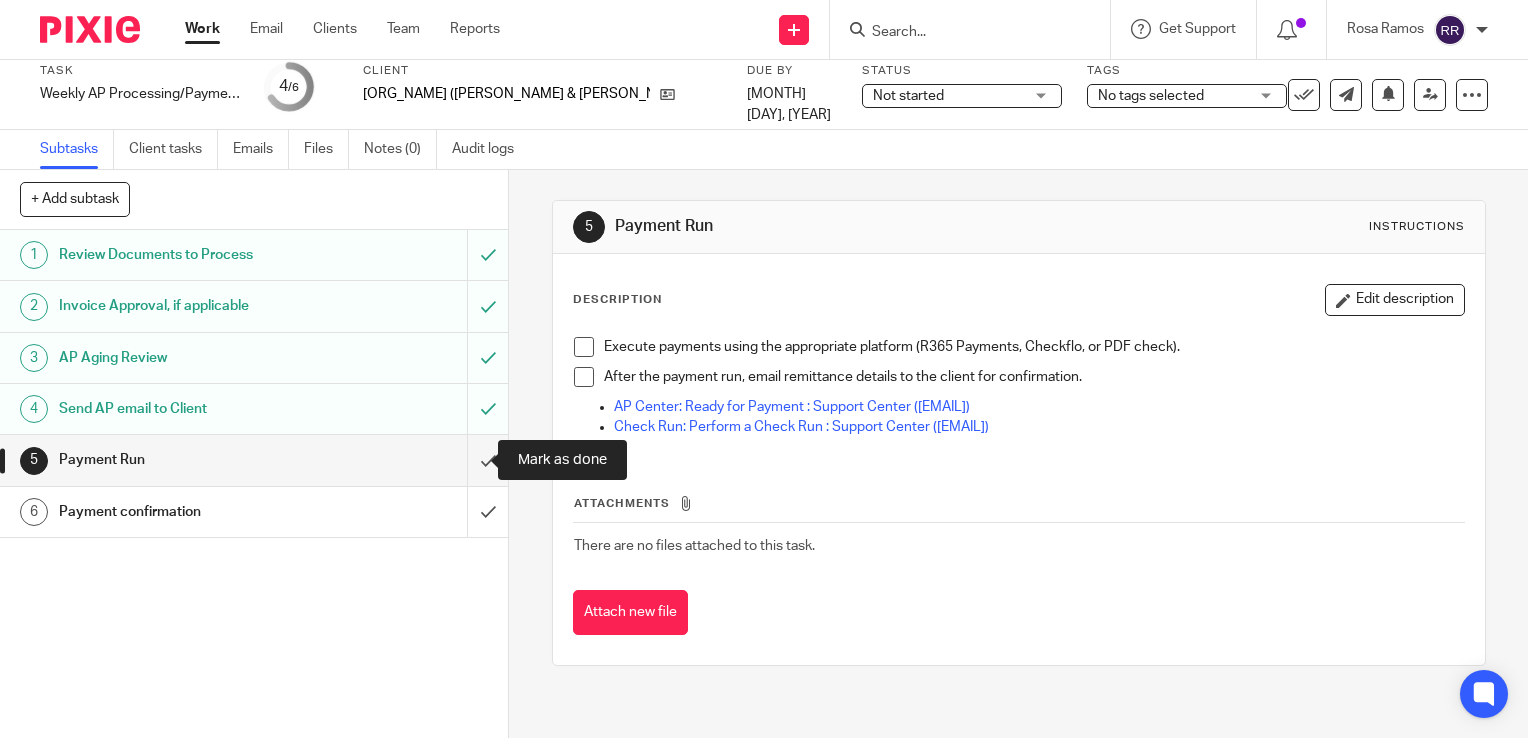scroll, scrollTop: 0, scrollLeft: 0, axis: both 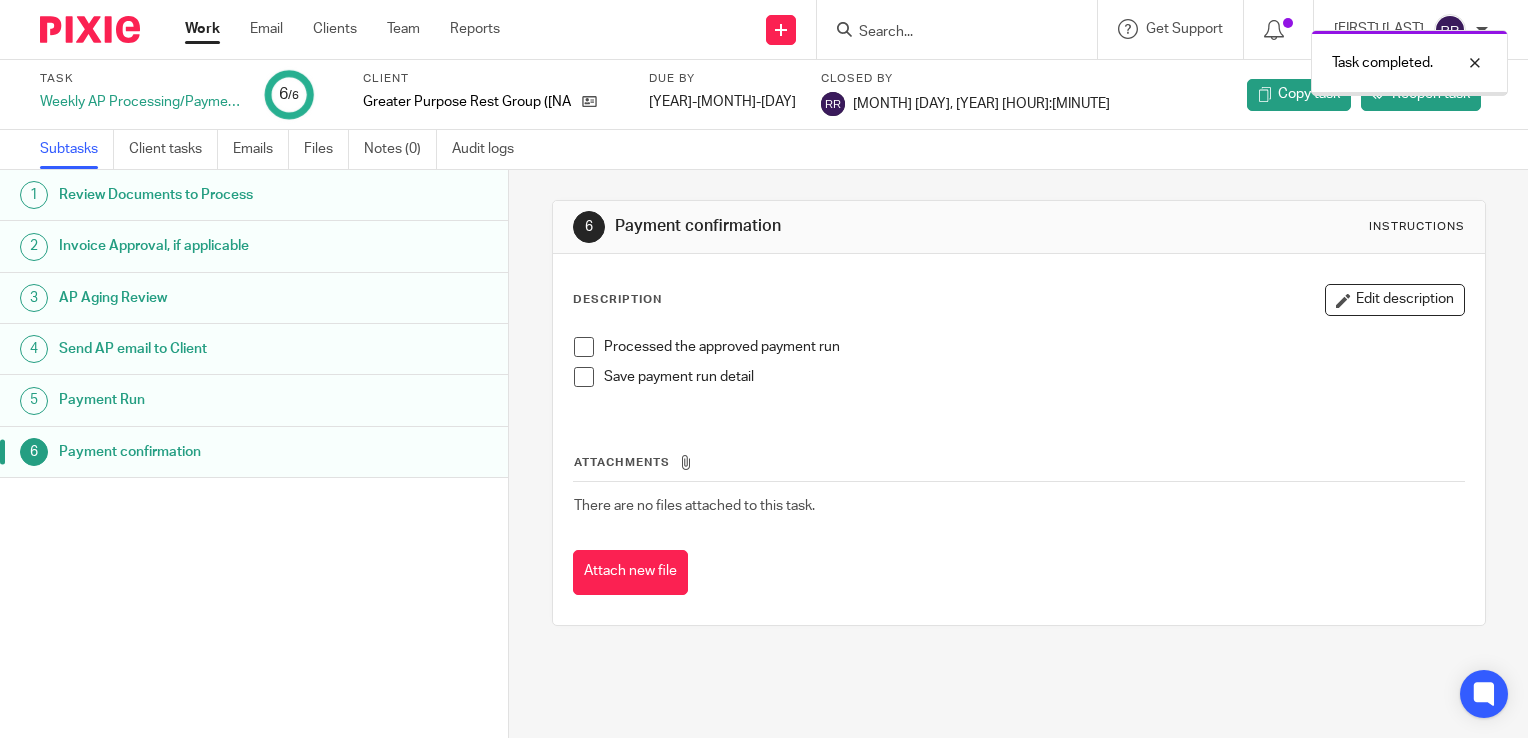 click on "Work" at bounding box center (202, 29) 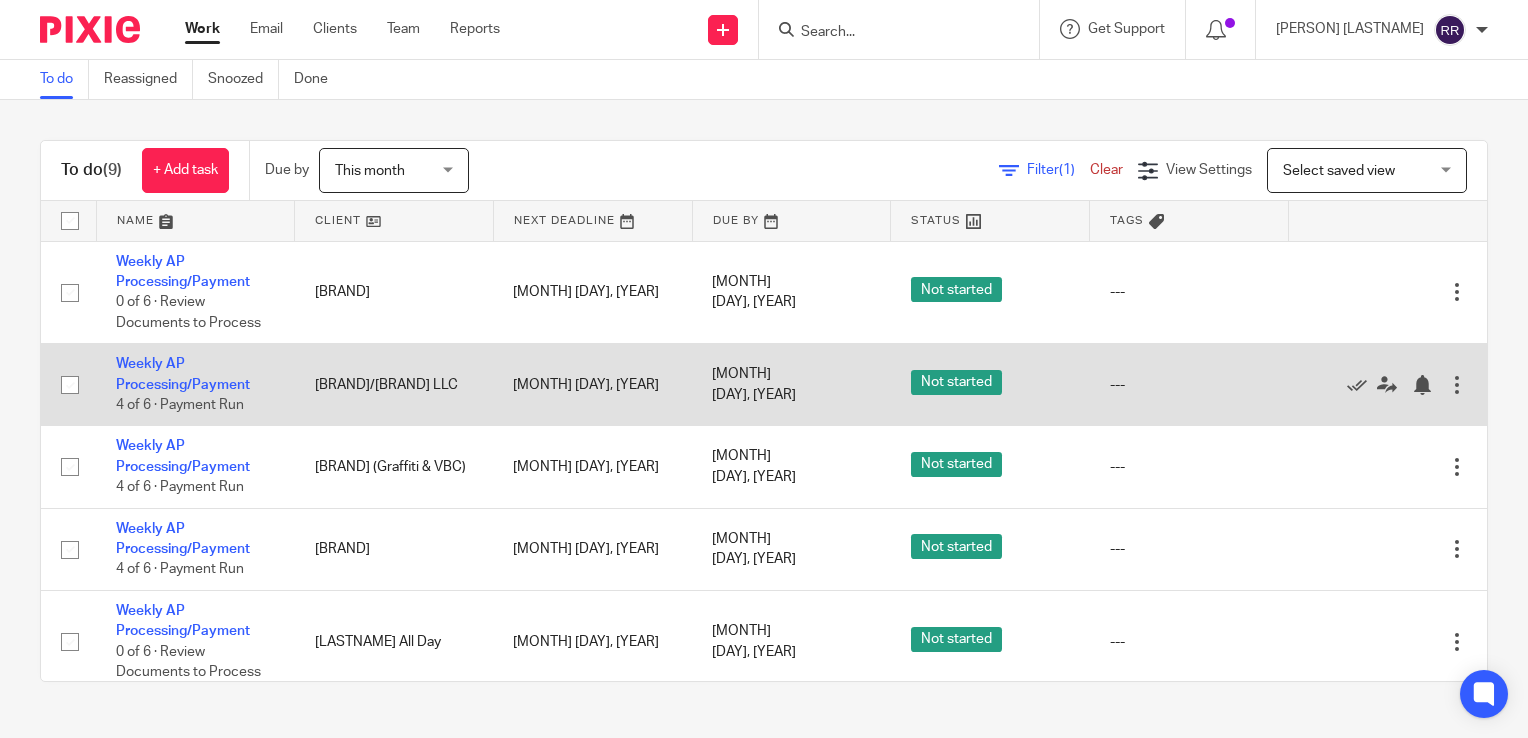 scroll, scrollTop: 0, scrollLeft: 0, axis: both 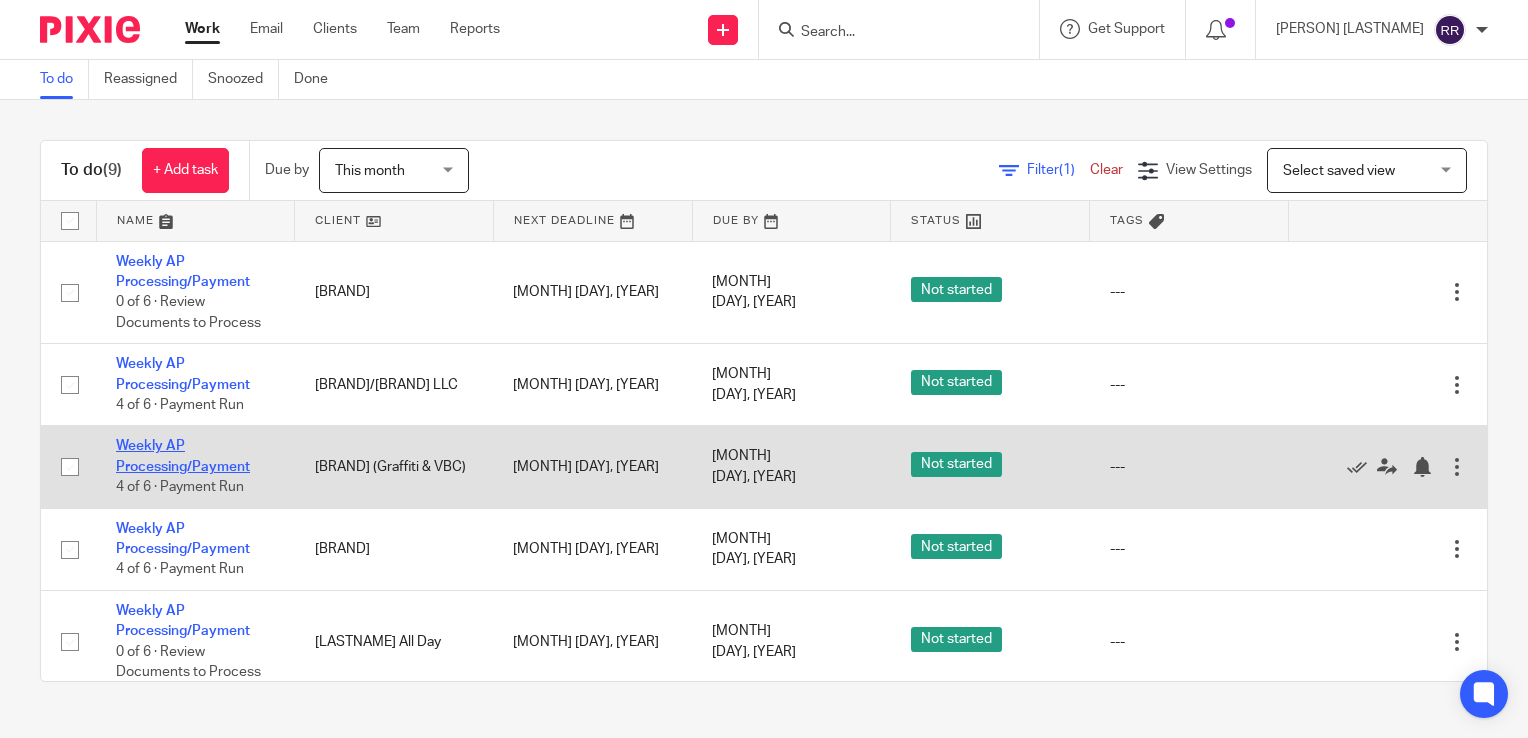 click on "Weekly AP Processing/Payment" at bounding box center (183, 456) 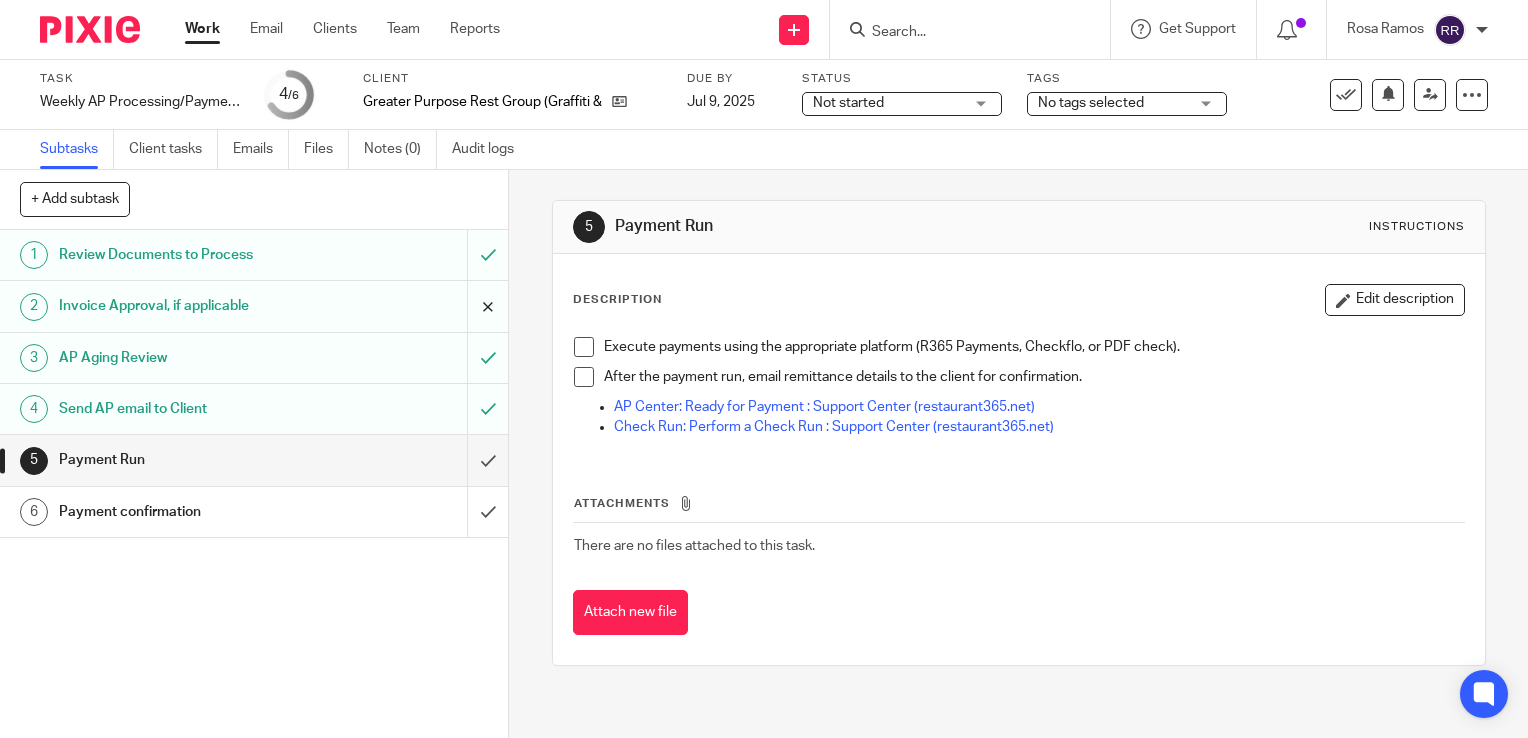 scroll, scrollTop: 0, scrollLeft: 0, axis: both 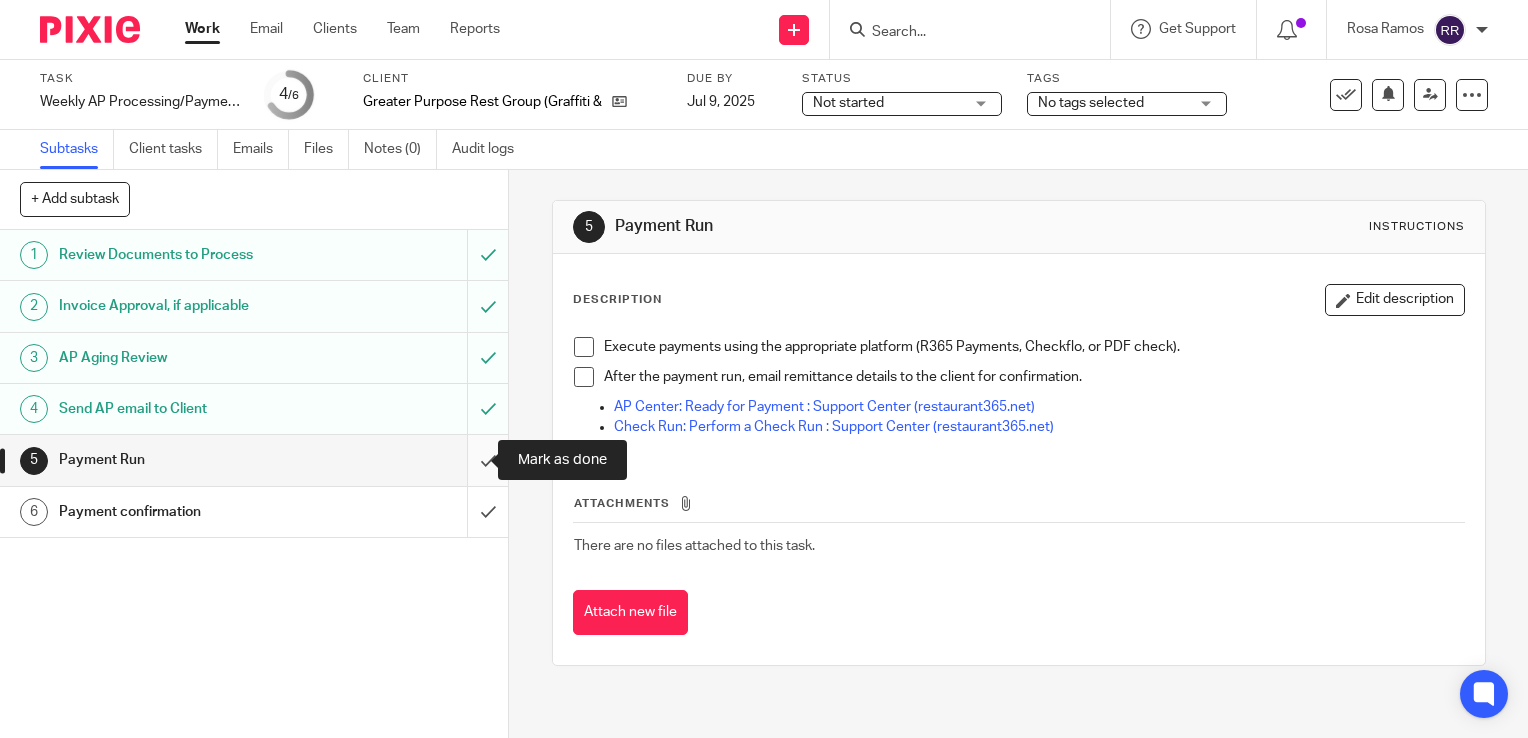 click at bounding box center [254, 460] 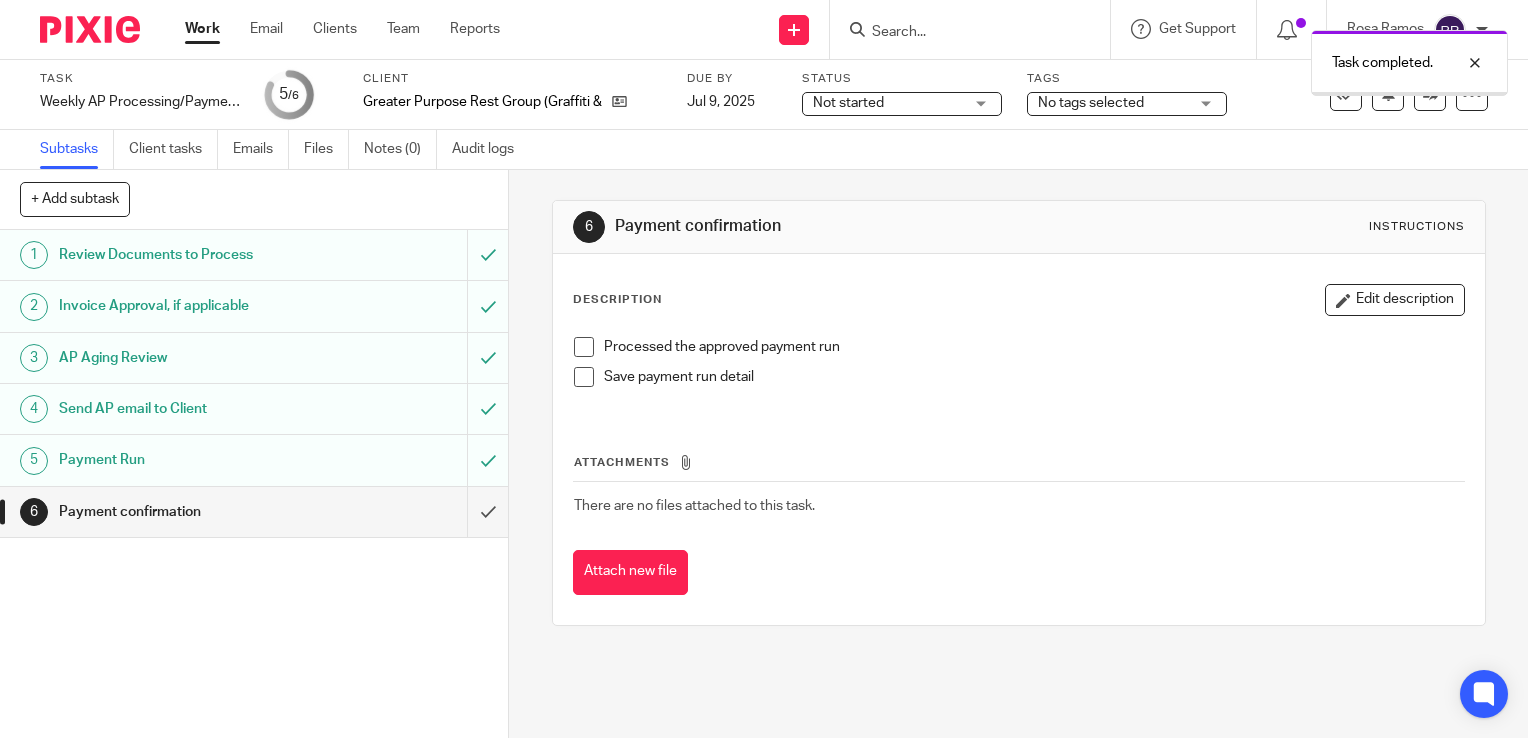 scroll, scrollTop: 0, scrollLeft: 0, axis: both 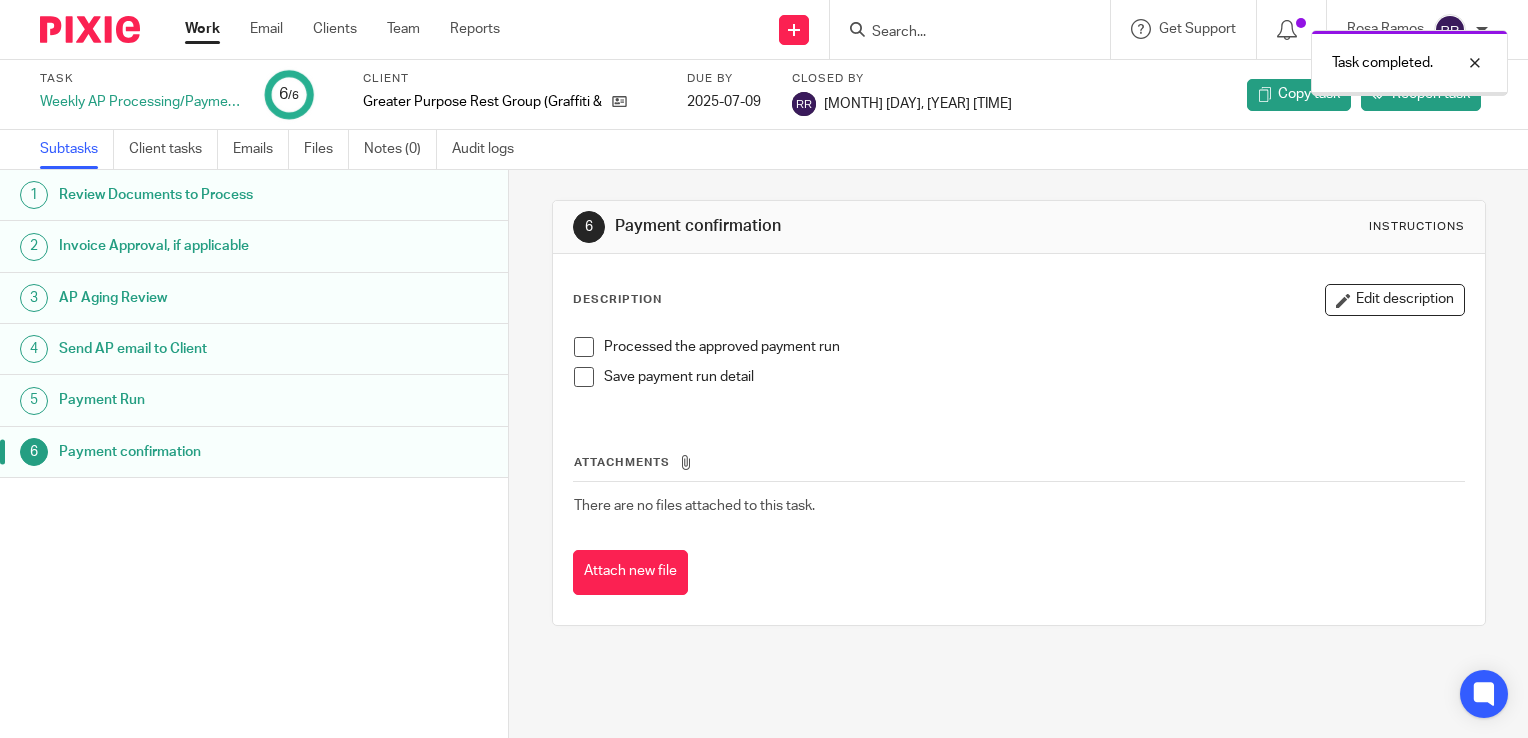 click on "Work" at bounding box center [202, 29] 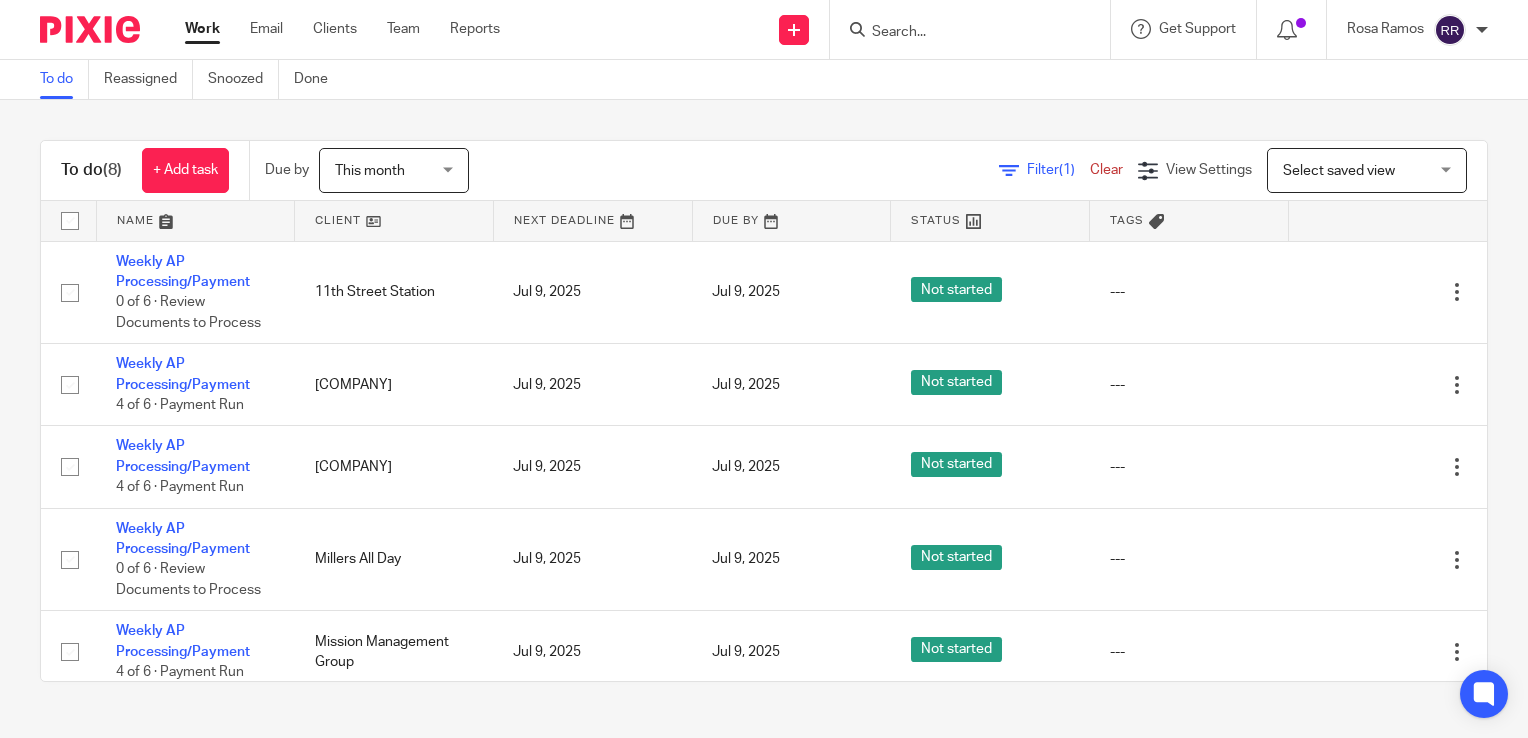 scroll, scrollTop: 0, scrollLeft: 0, axis: both 